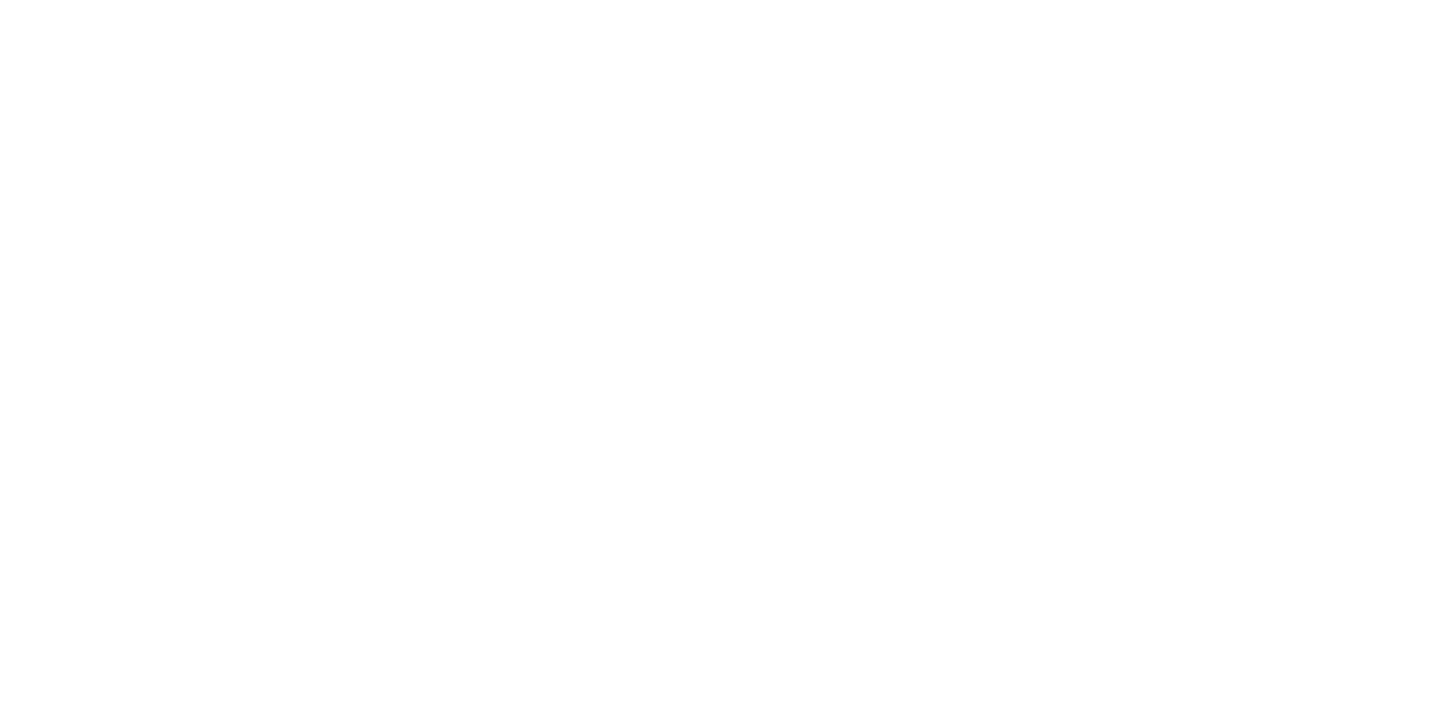 scroll, scrollTop: 0, scrollLeft: 0, axis: both 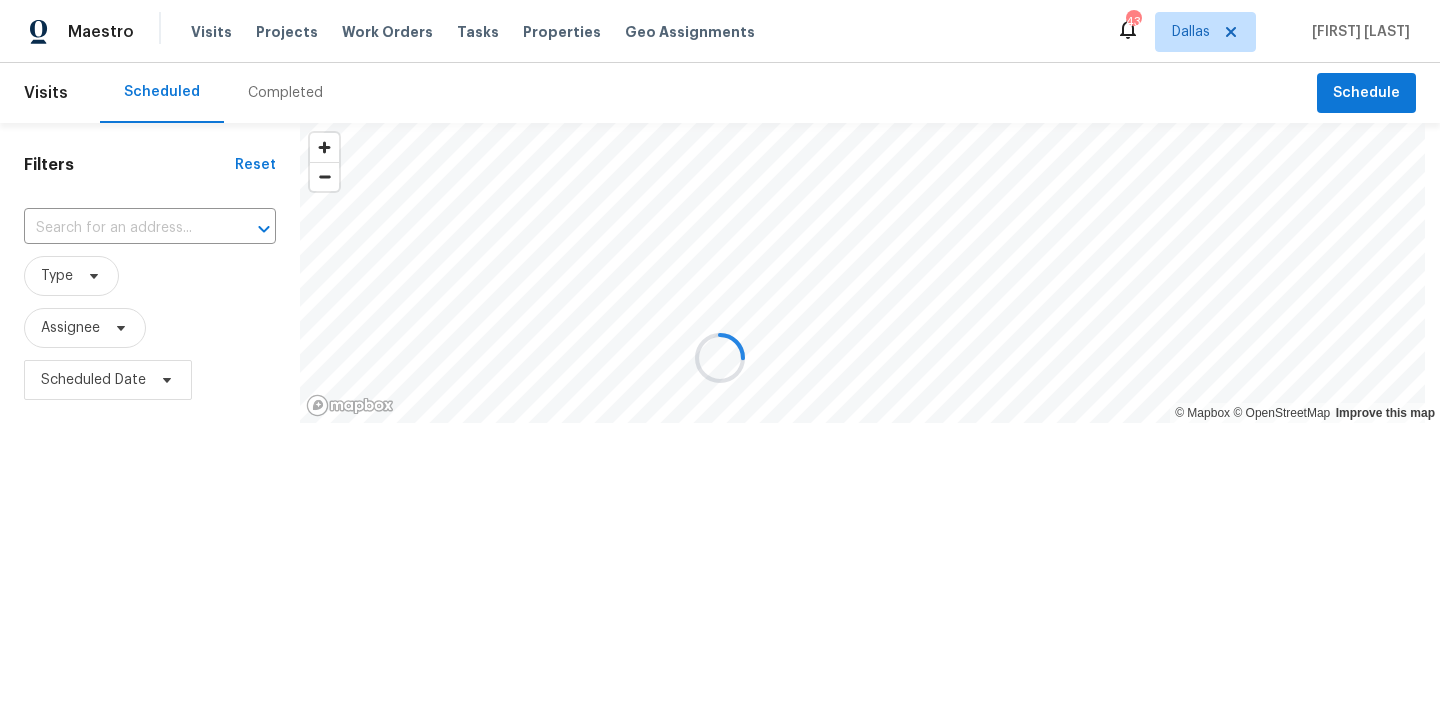 click at bounding box center (720, 358) 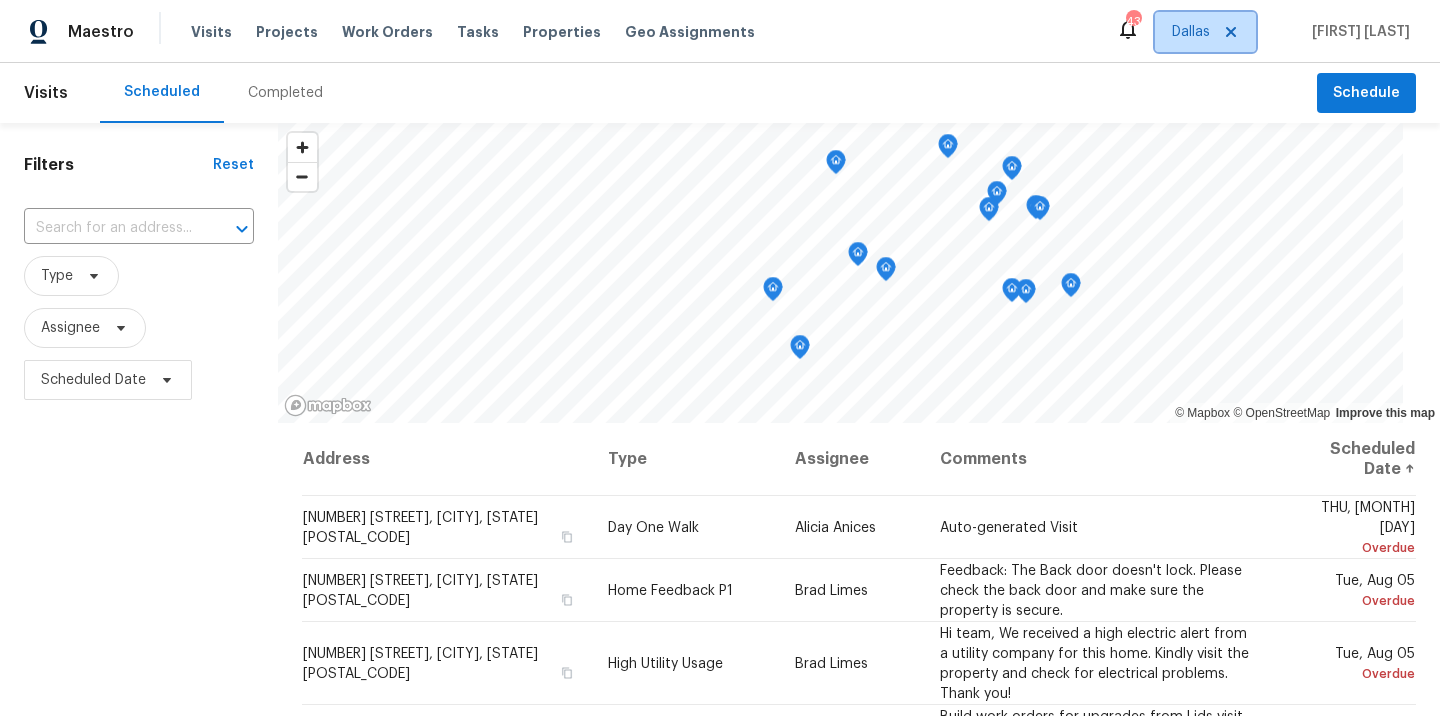 click on "Dallas" at bounding box center [1205, 32] 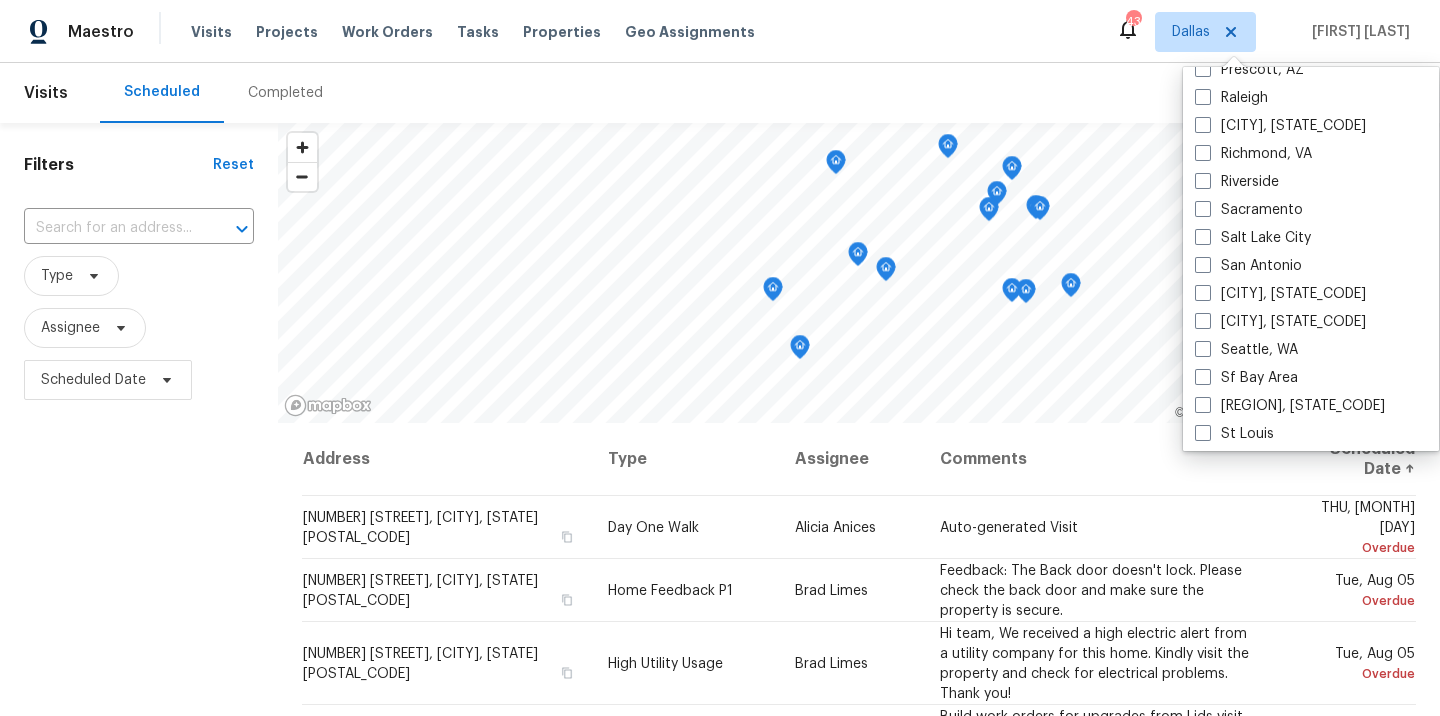 scroll, scrollTop: 1340, scrollLeft: 0, axis: vertical 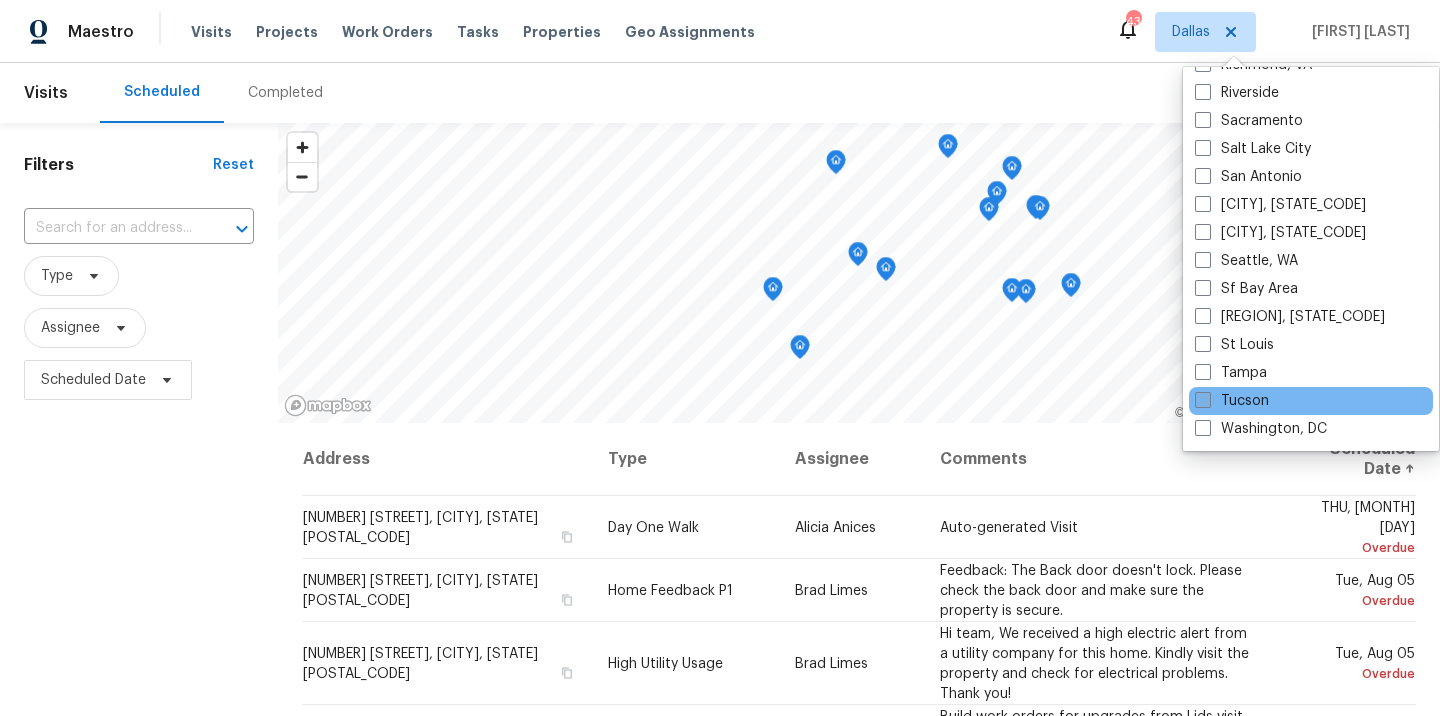 click at bounding box center (1203, 400) 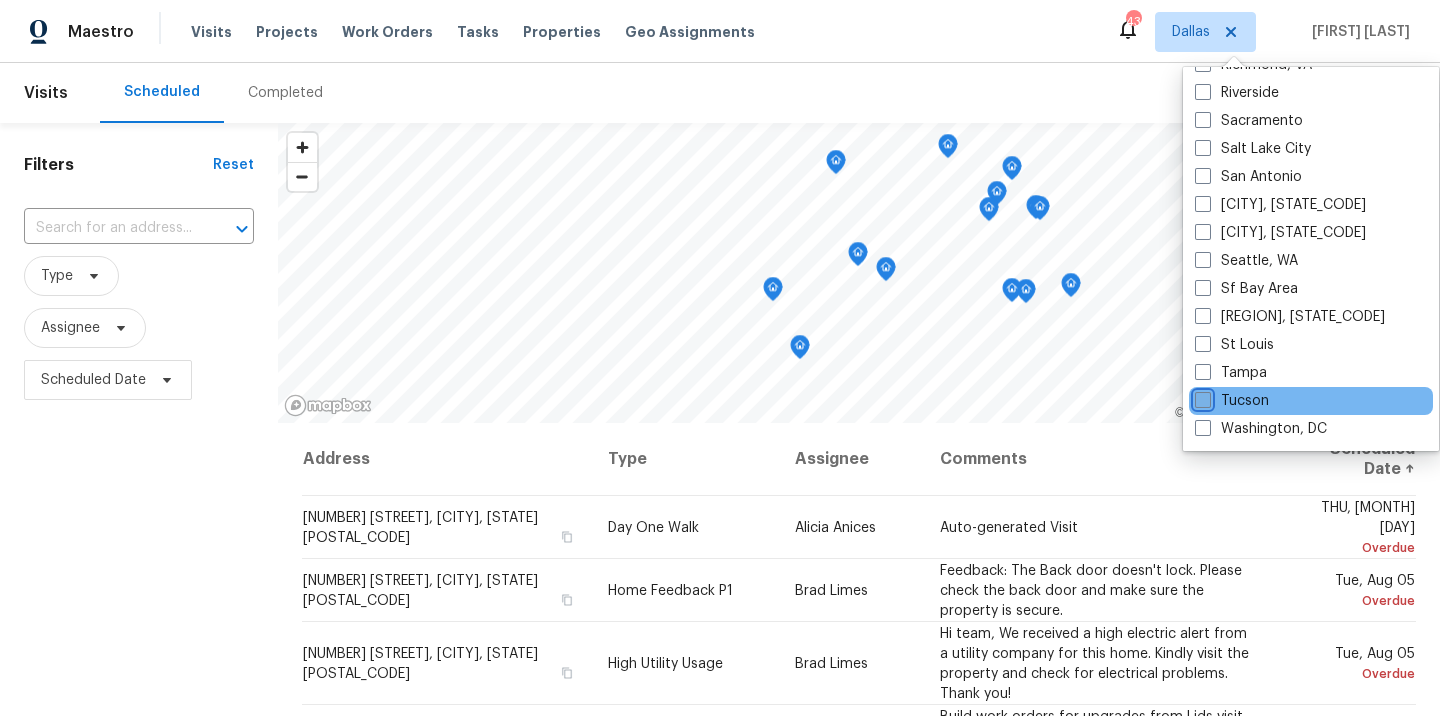 click on "Tucson" at bounding box center [1201, 397] 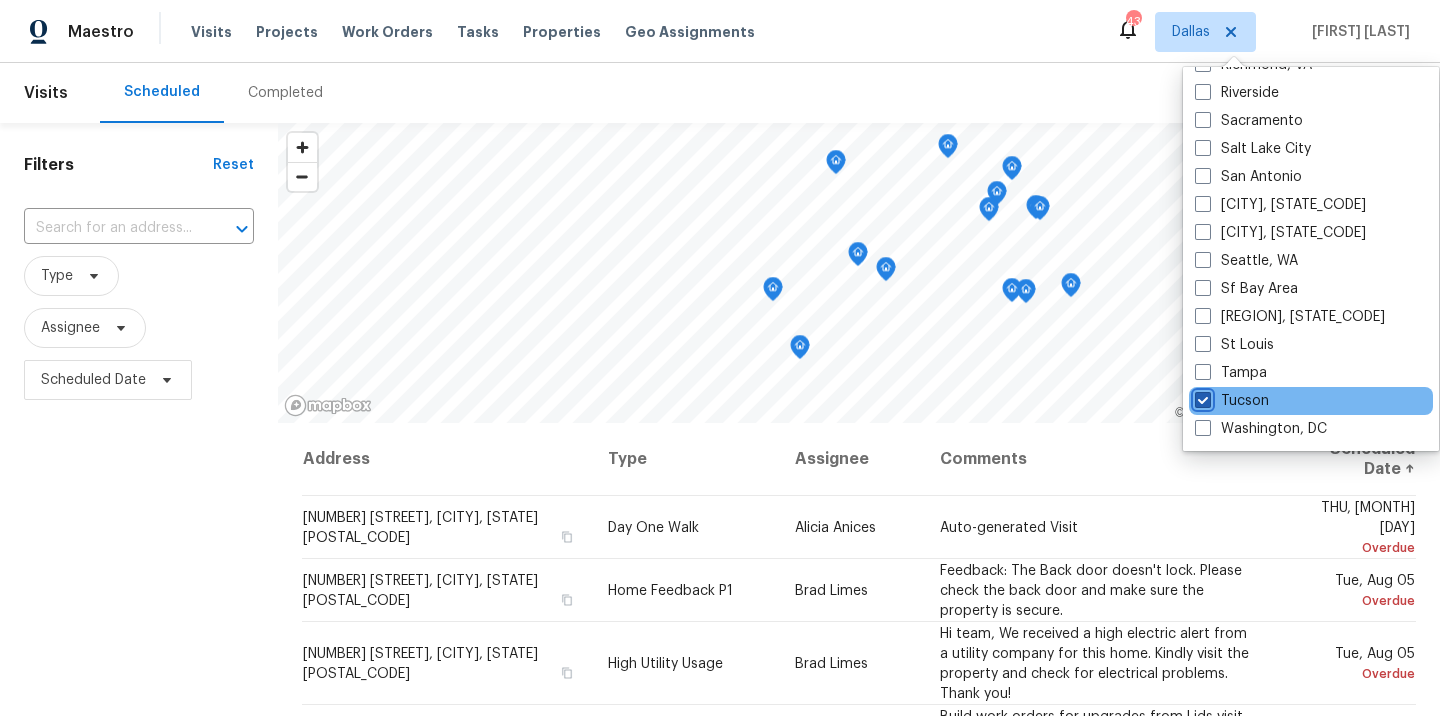 checkbox on "true" 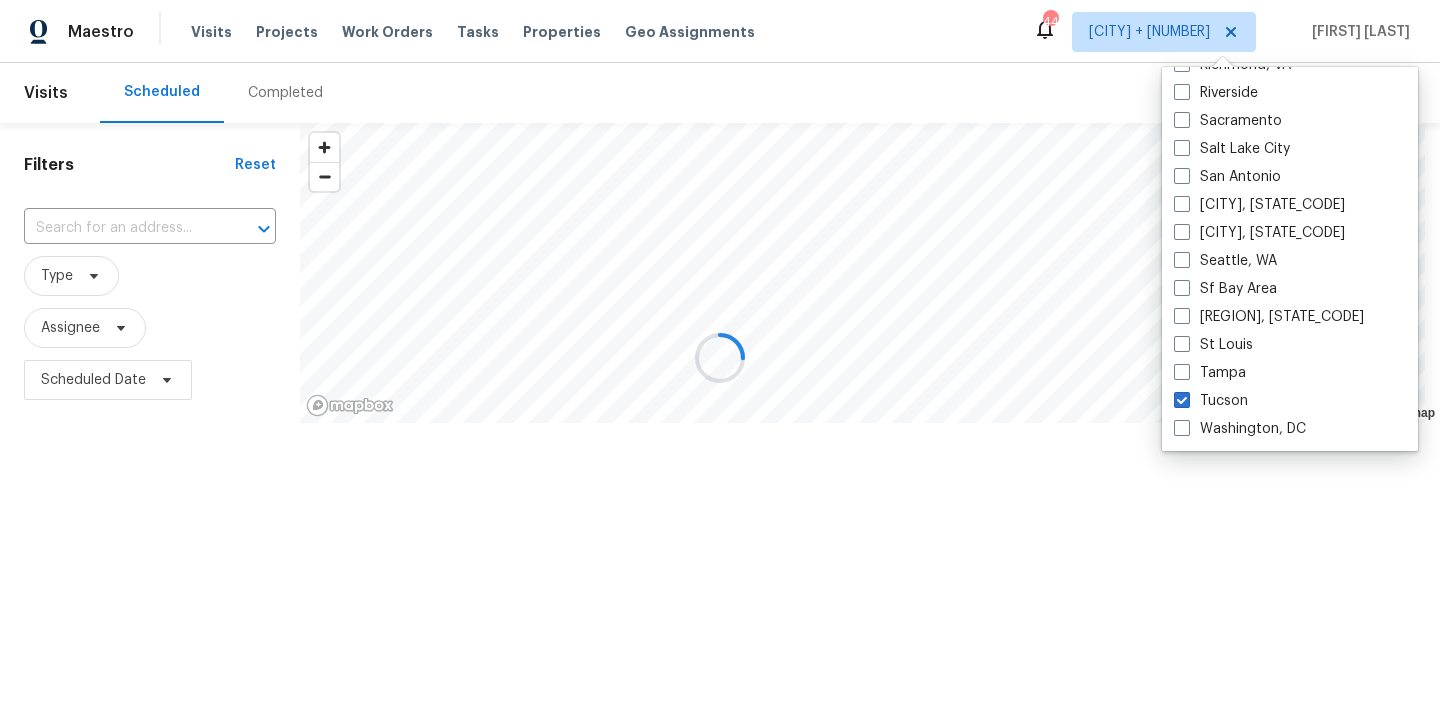 click at bounding box center [720, 358] 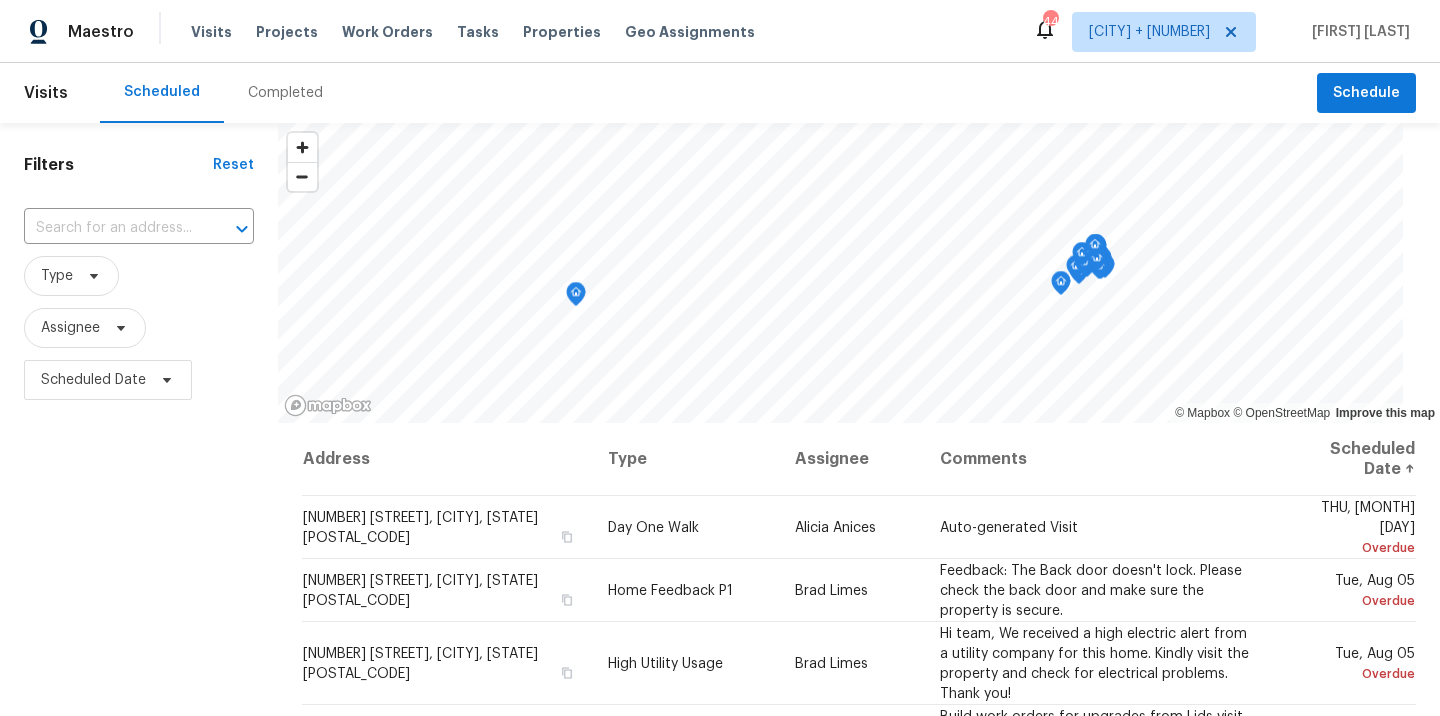 click on "Completed" at bounding box center [285, 93] 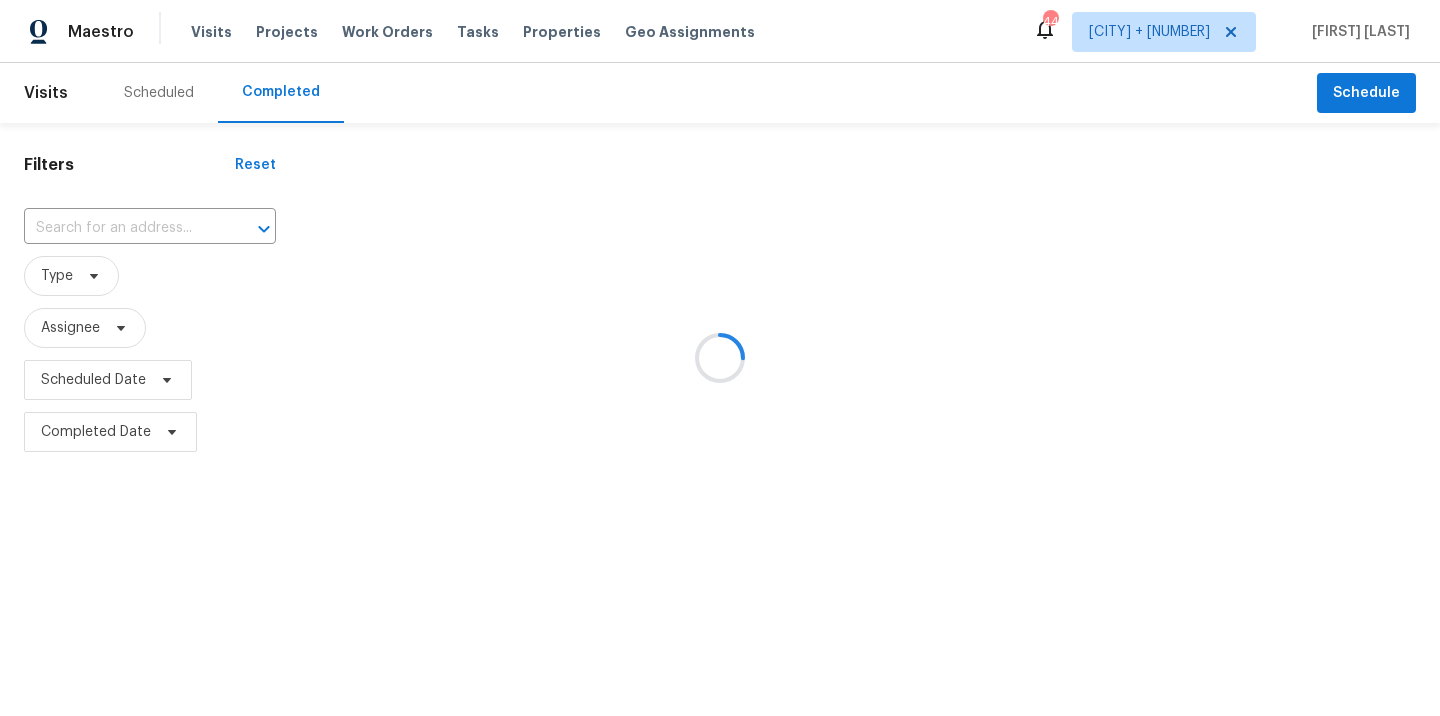 click at bounding box center [720, 358] 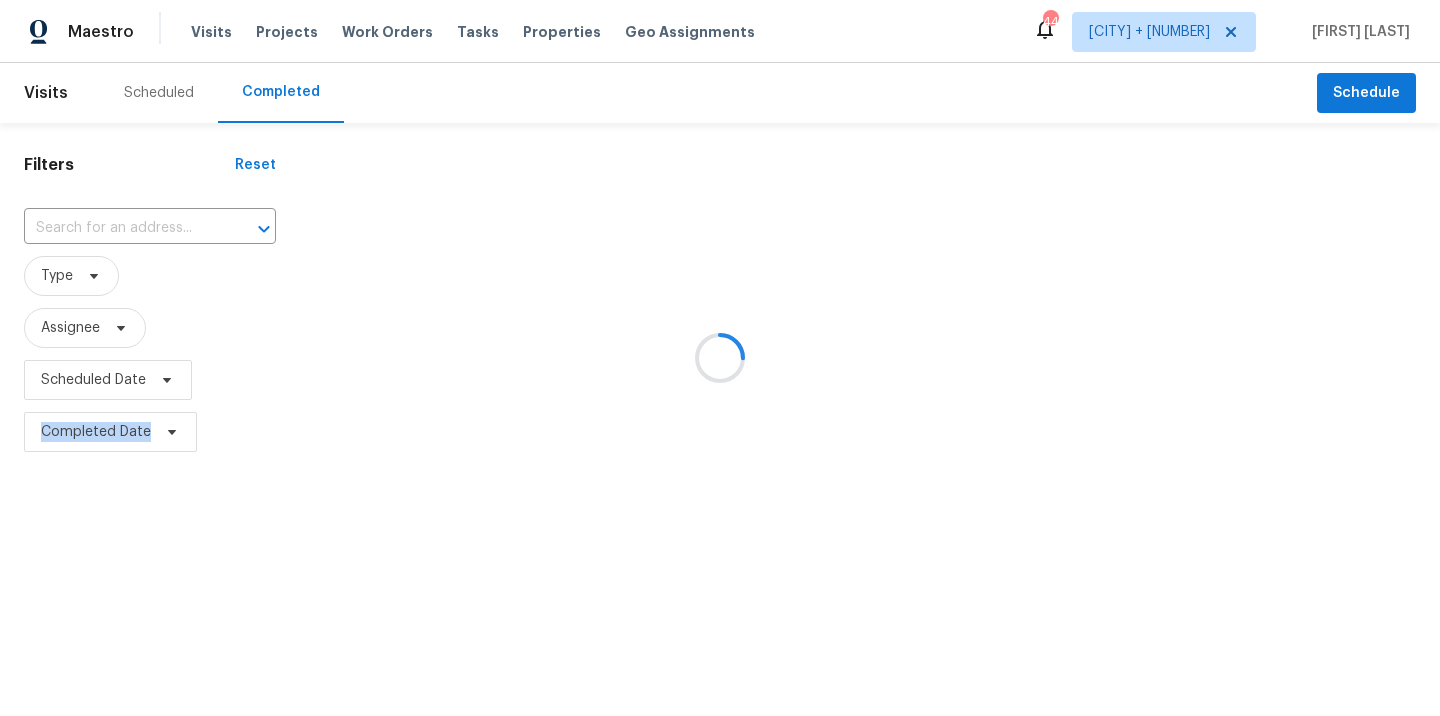 click at bounding box center (720, 358) 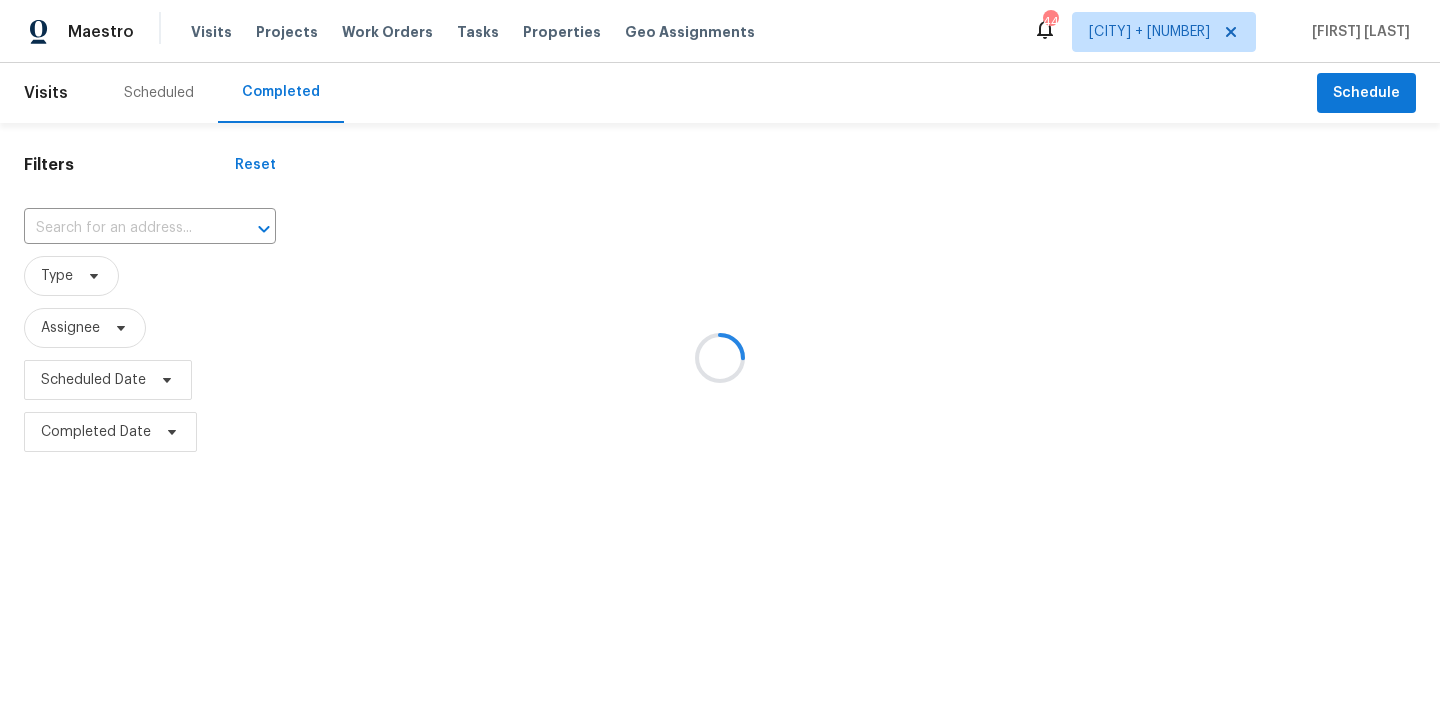 click at bounding box center [720, 358] 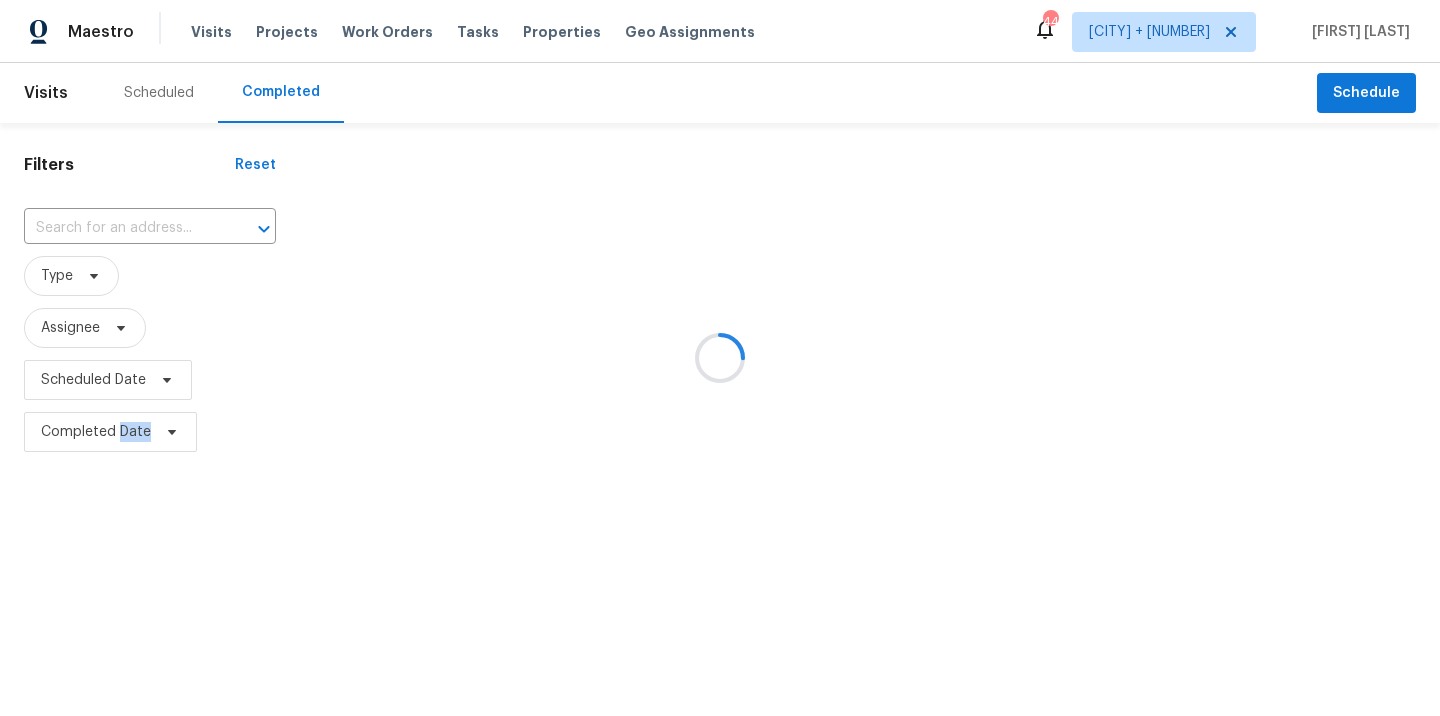 click at bounding box center [720, 358] 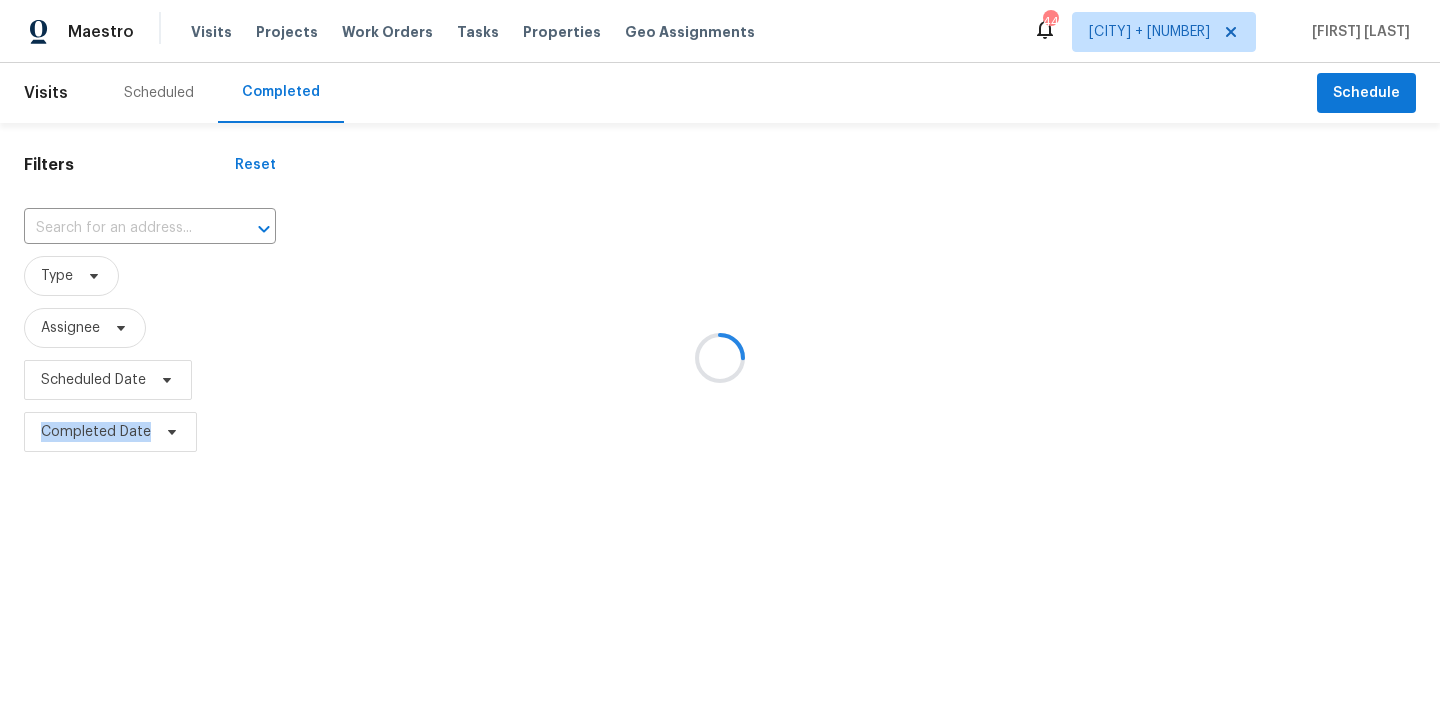 click at bounding box center (720, 358) 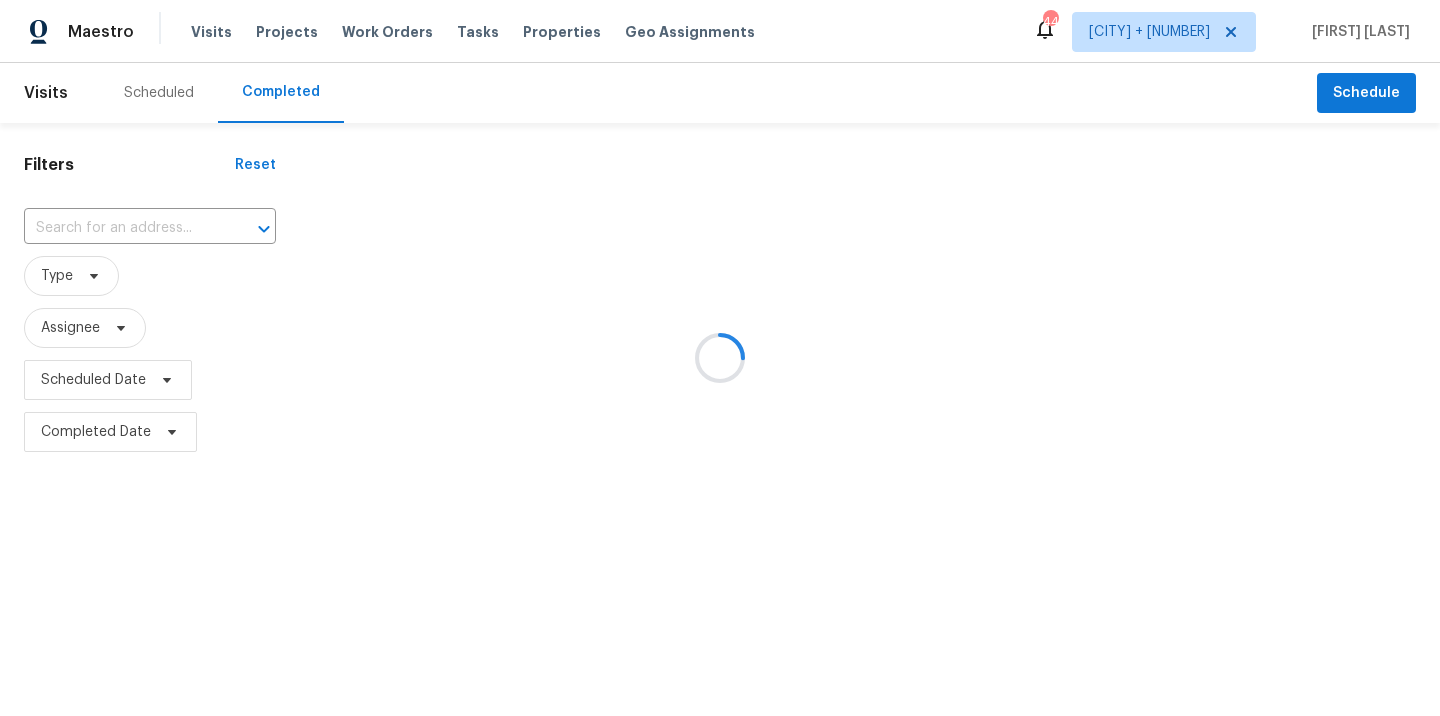 click at bounding box center [720, 358] 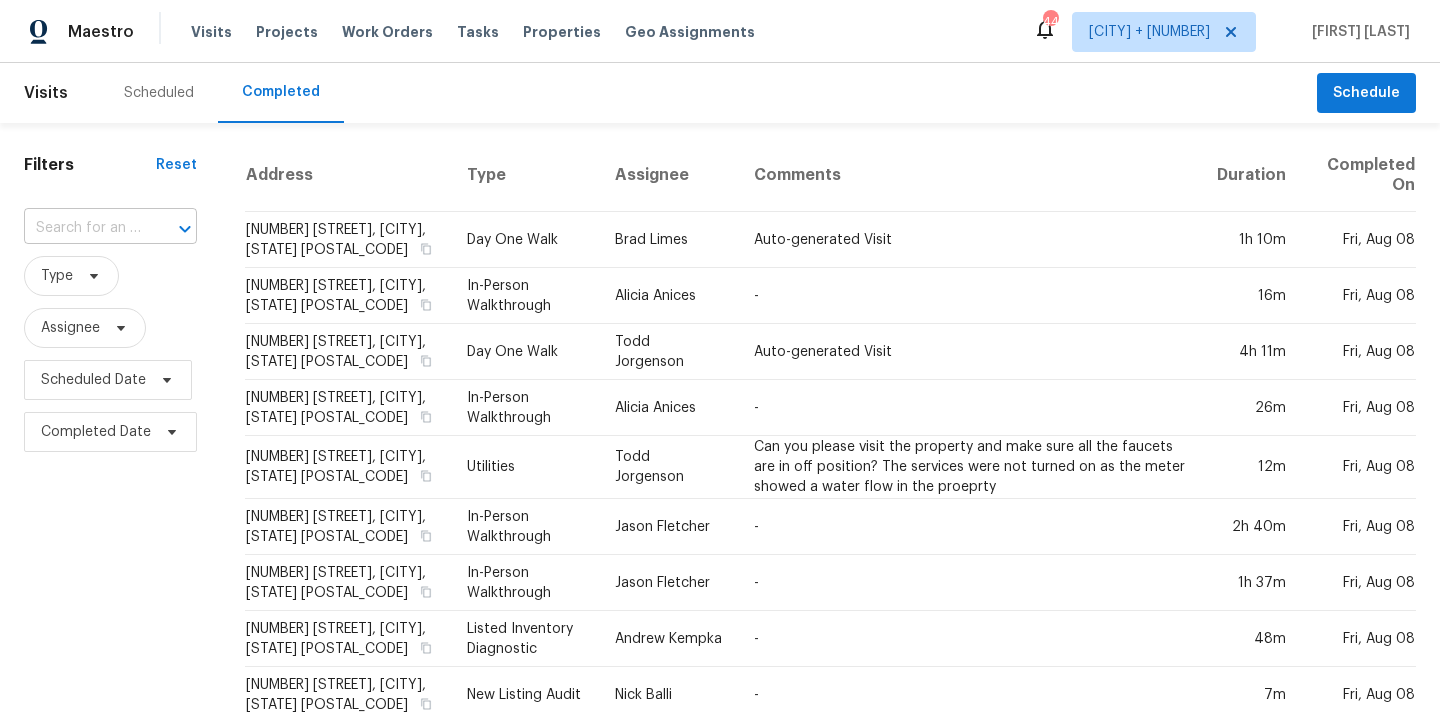click at bounding box center [82, 228] 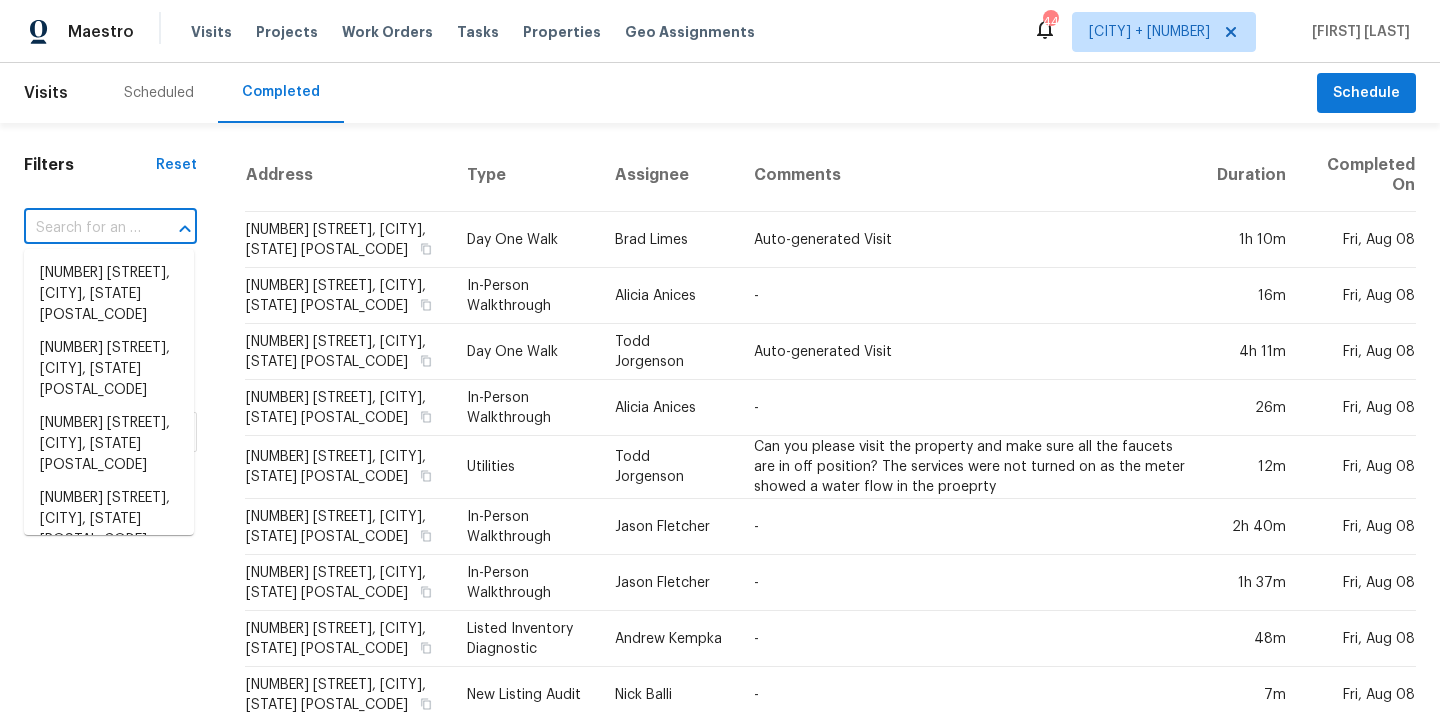 paste on "[NUMBER] [STREET], [CITY], [STATE] [POSTAL_CODE]" 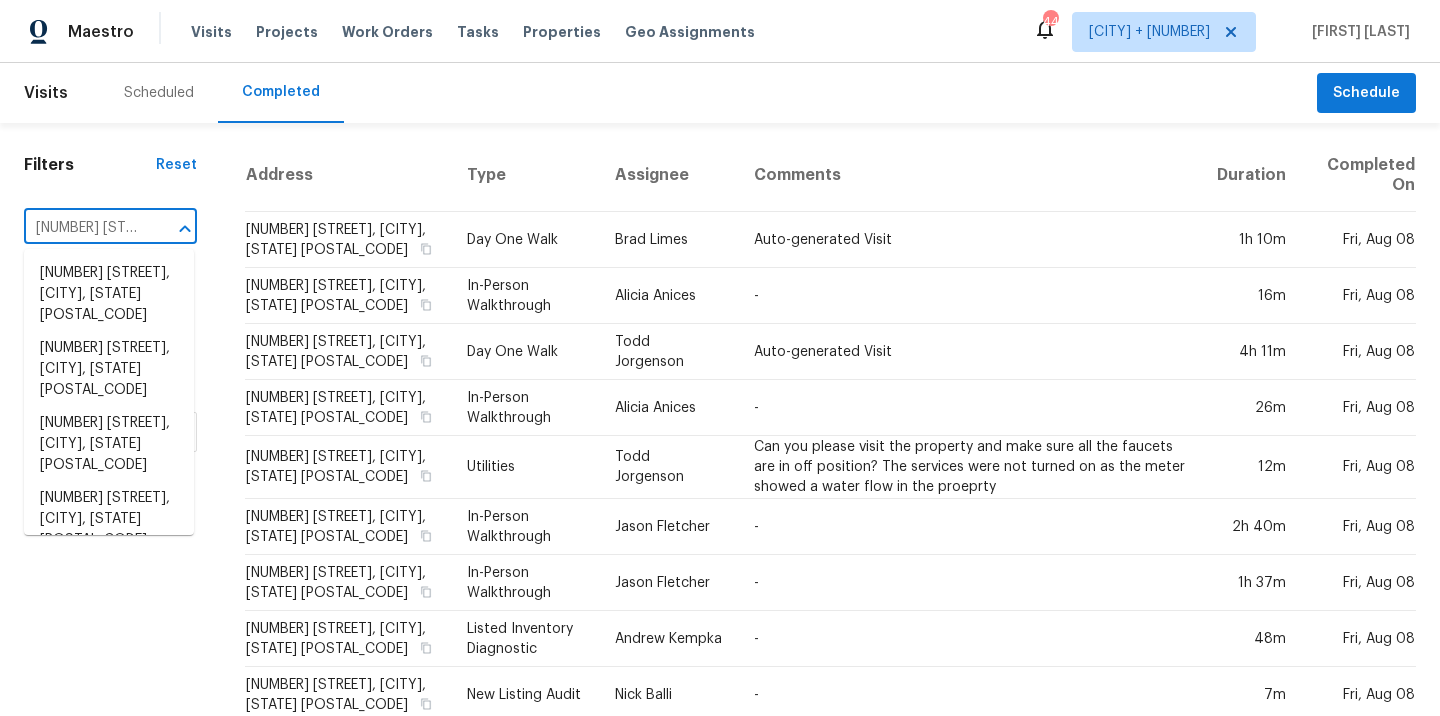 scroll, scrollTop: 0, scrollLeft: 132, axis: horizontal 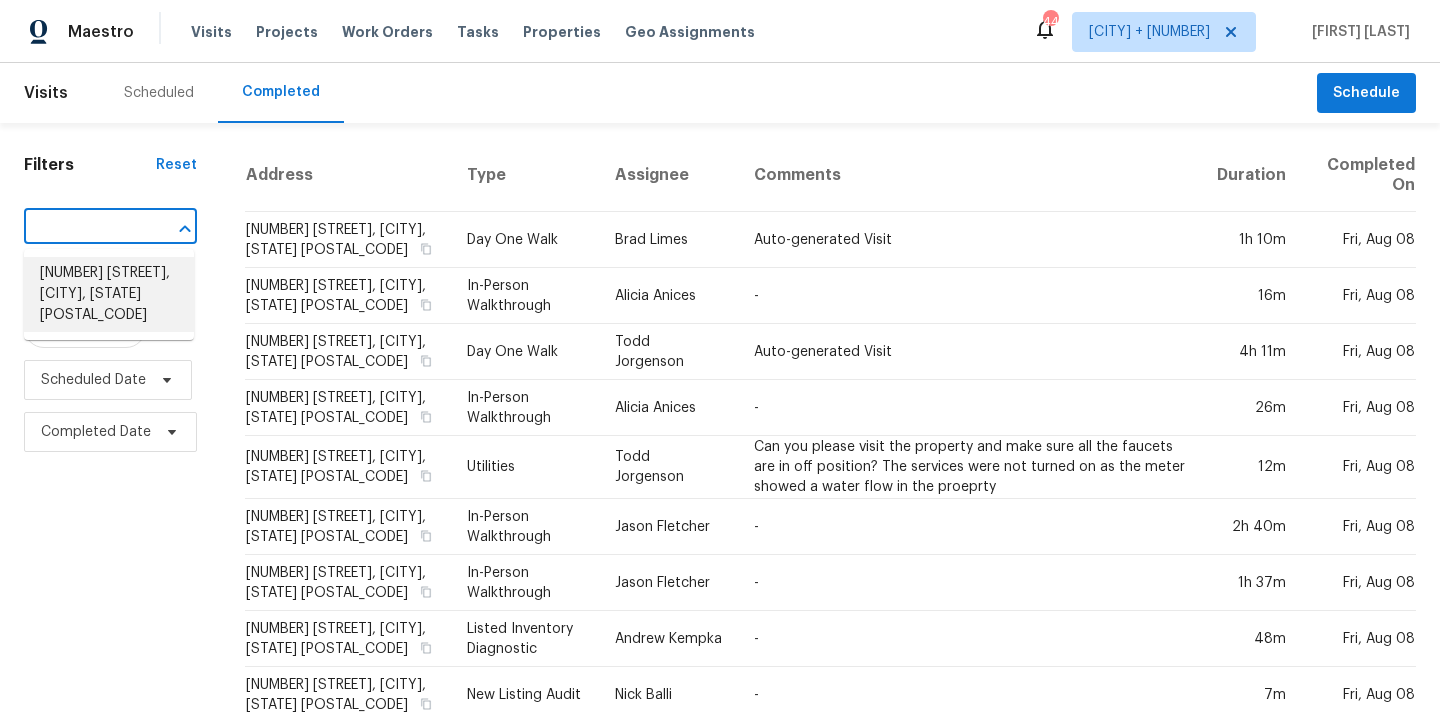click on "[NUMBER] [STREET], [CITY], [STATE] [POSTAL_CODE]" at bounding box center (109, 294) 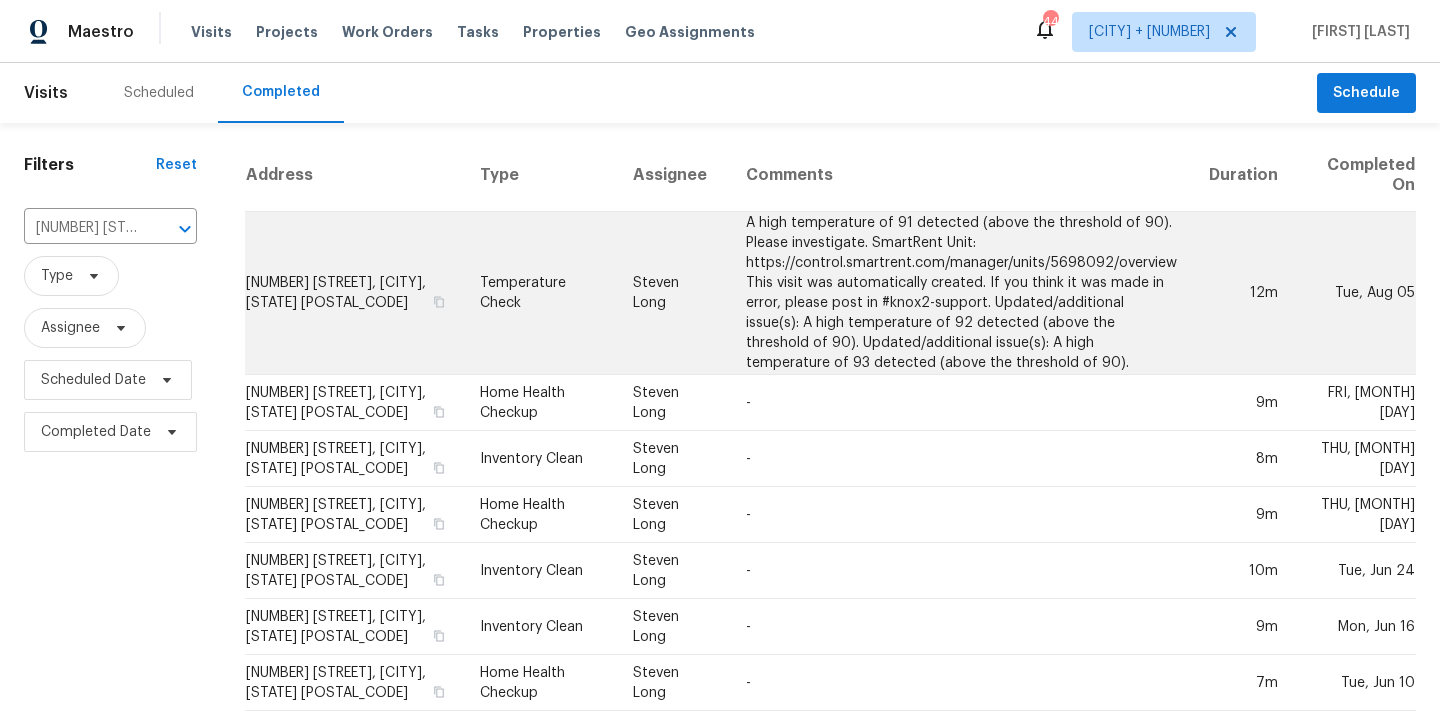 click on "Steven Long" at bounding box center [674, 293] 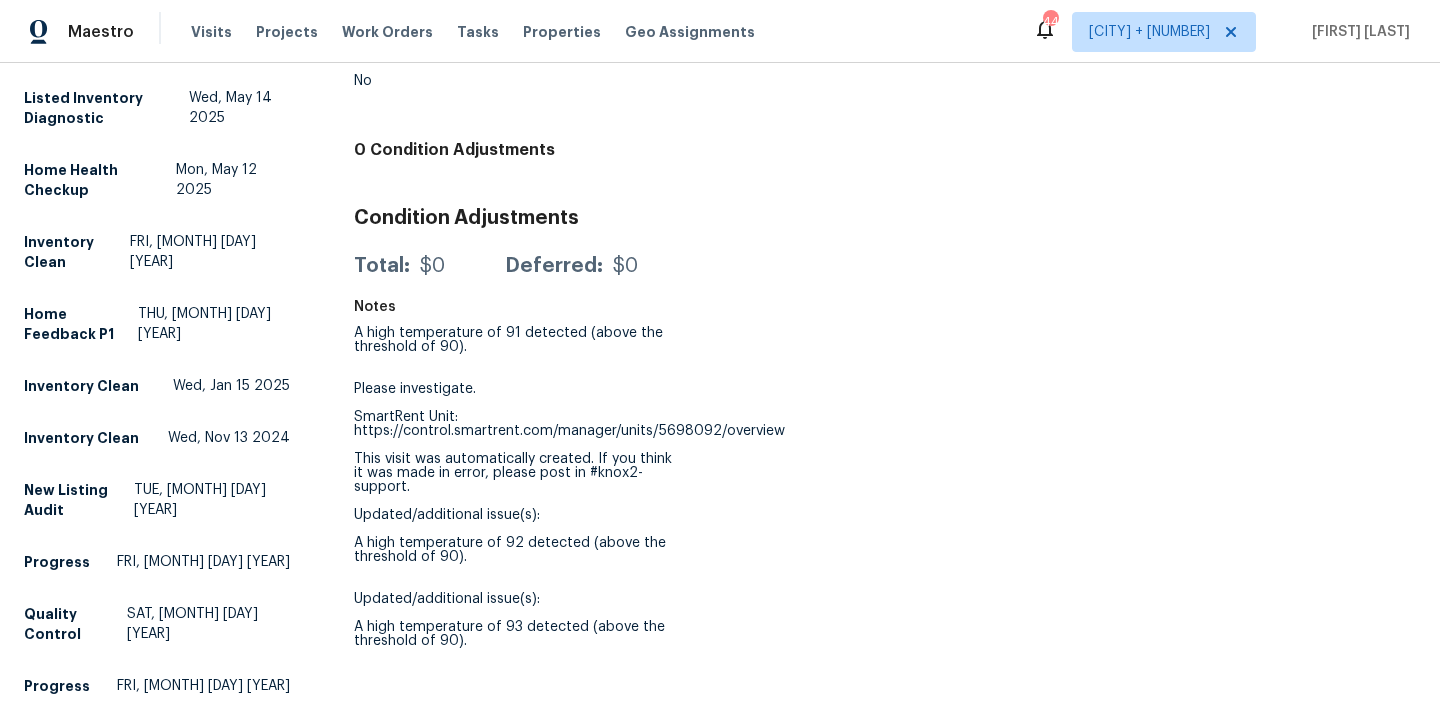 scroll, scrollTop: 730, scrollLeft: 0, axis: vertical 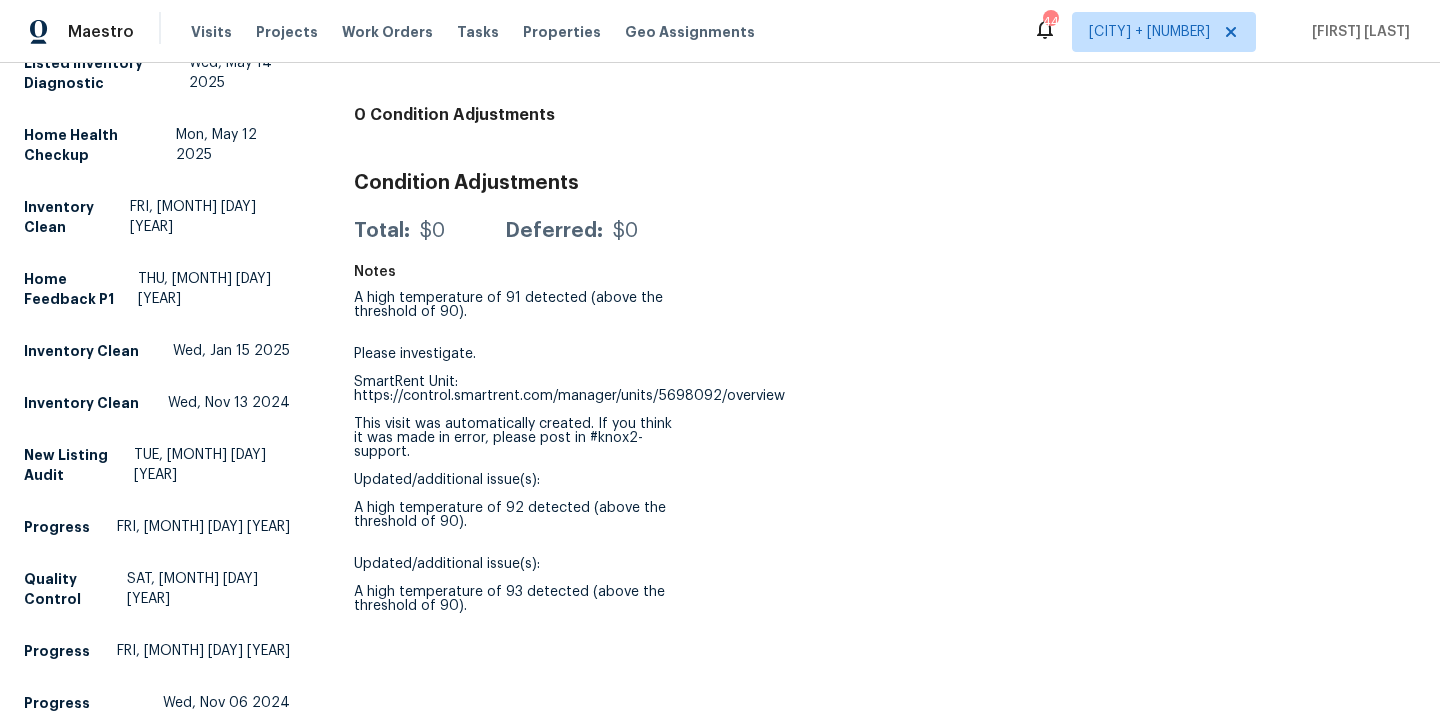click on "Other Visits Teardown Scheduled Home Health Checkup FRI, [MONTH] [DAY] [YEAR] Inventory Clean THU, [MONTH] [DAY] [YEAR] Home Health Checkup THU, [MONTH] [DAY] [YEAR] Inventory Clean TUE, [MONTH] [DAY] [YEAR] Inventory Clean MON, [MONTH] [DAY] [YEAR] Home Health Checkup TUE, [MONTH] [DAY] [YEAR] Inventory Clean THU, [MONTH] [DAY] [YEAR] Listed Inventory Diagnostic WED, [MONTH] [DAY] [YEAR] Home Health Checkup MON, [MONTH] [DAY] [YEAR] Inventory Clean FRI, [MONTH] [DAY] [YEAR] Home Feedback P1 THU, [MONTH] [DAY] [YEAR] Inventory Clean WED, [MONTH] [DAY] [YEAR] Inventory Clean WED, [MONTH] [DAY] [YEAR] New Listing Audit TUE, [MONTH] [DAY] [YEAR] Progress FRI, [MONTH] [DAY] [YEAR] Quality Control SAT, [MONTH] [DAY] [YEAR] Progress FRI, [MONTH] [DAY] [YEAR] Progress WED, [MONTH] [DAY] [YEAR] Setup WED, [MONTH] [DAY] [YEAR] Day One Walk MON, [MONTH] [DAY] [YEAR]" at bounding box center [157, 189] 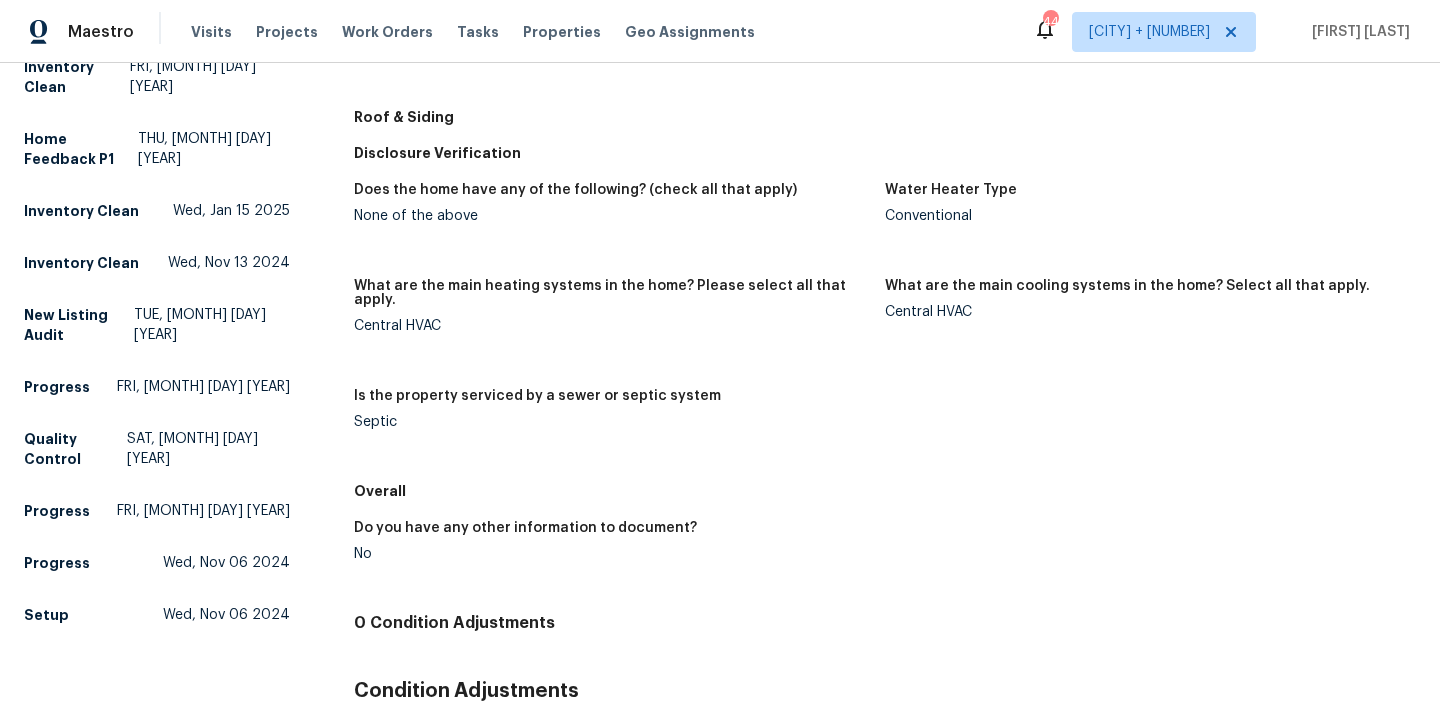 scroll, scrollTop: 942, scrollLeft: 0, axis: vertical 